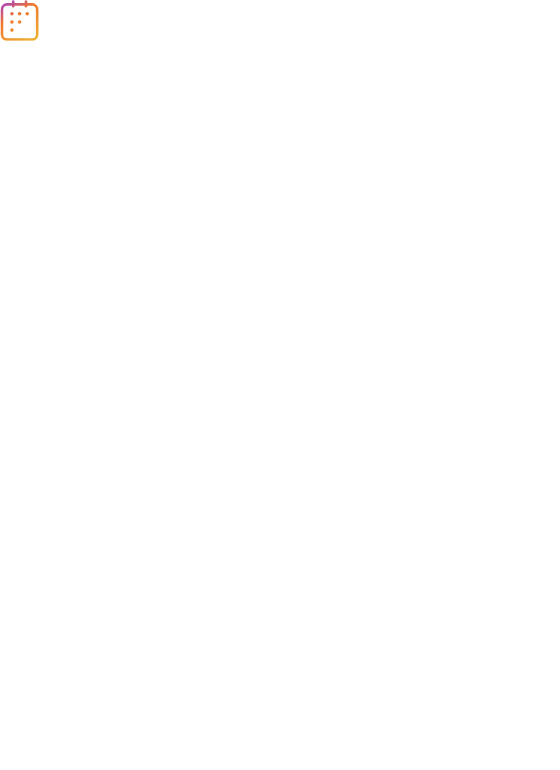 scroll, scrollTop: 0, scrollLeft: 0, axis: both 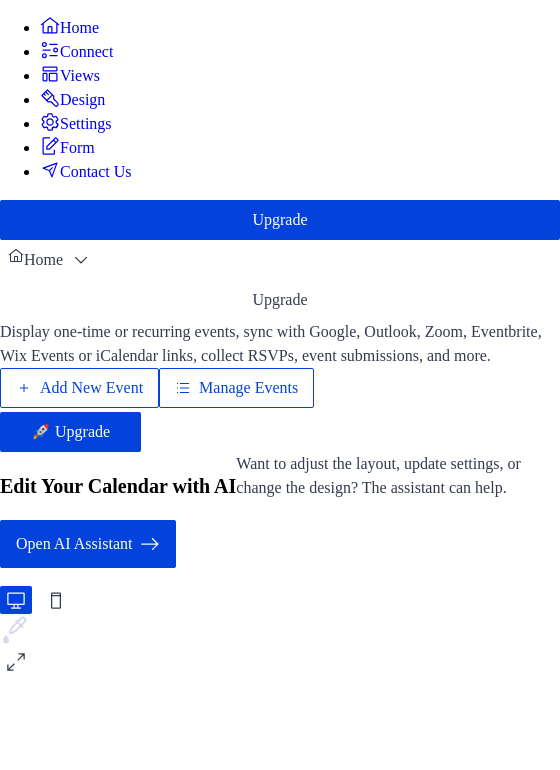 click on "Manage Events" at bounding box center (248, 388) 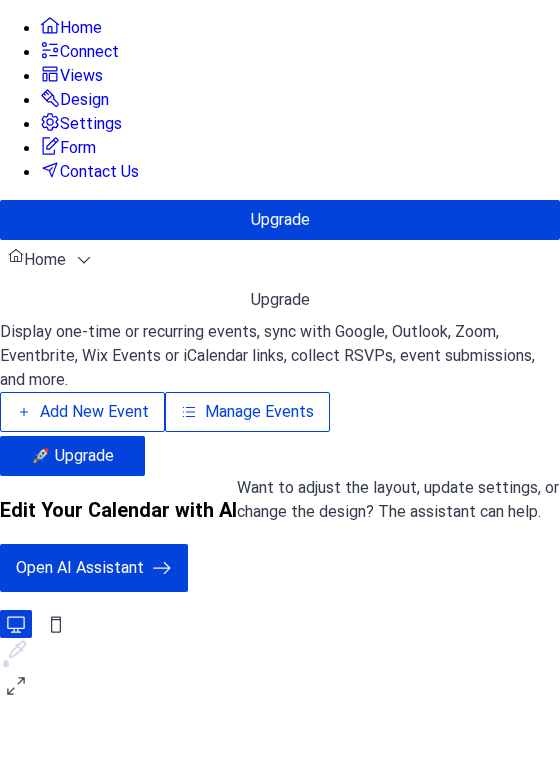 click on "Manage Events" at bounding box center [259, 412] 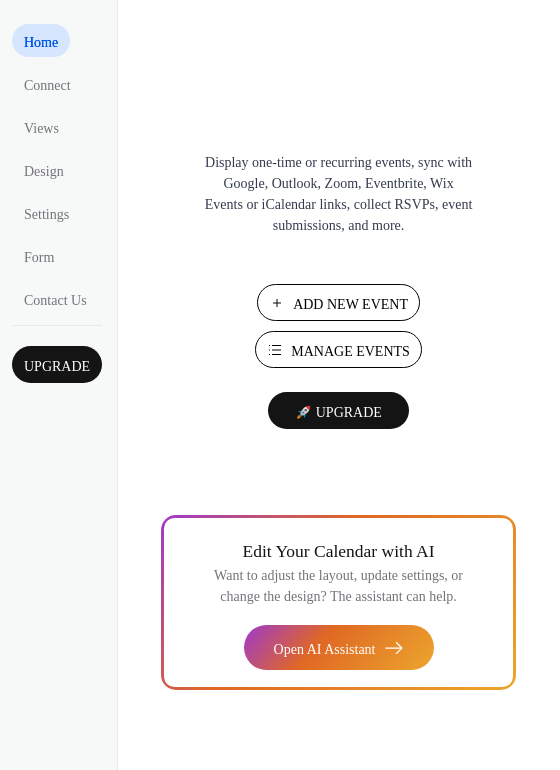click on "🚀 Upgrade" at bounding box center (338, 412) 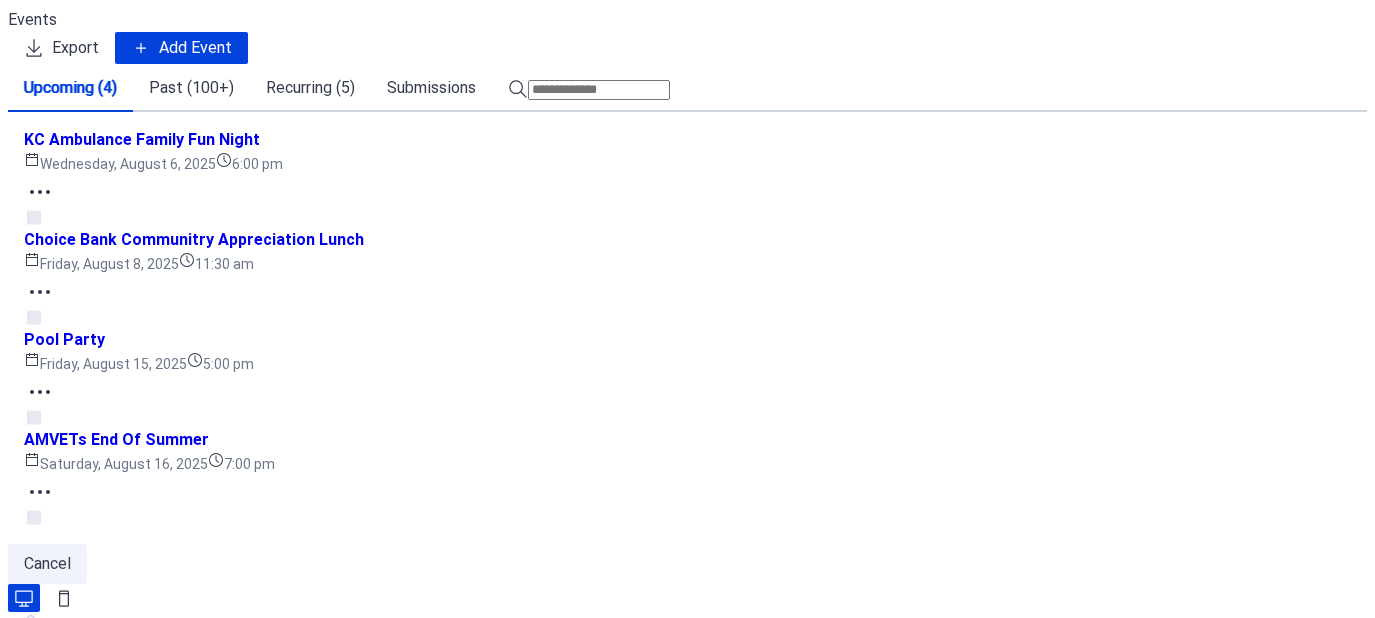 scroll, scrollTop: 0, scrollLeft: 0, axis: both 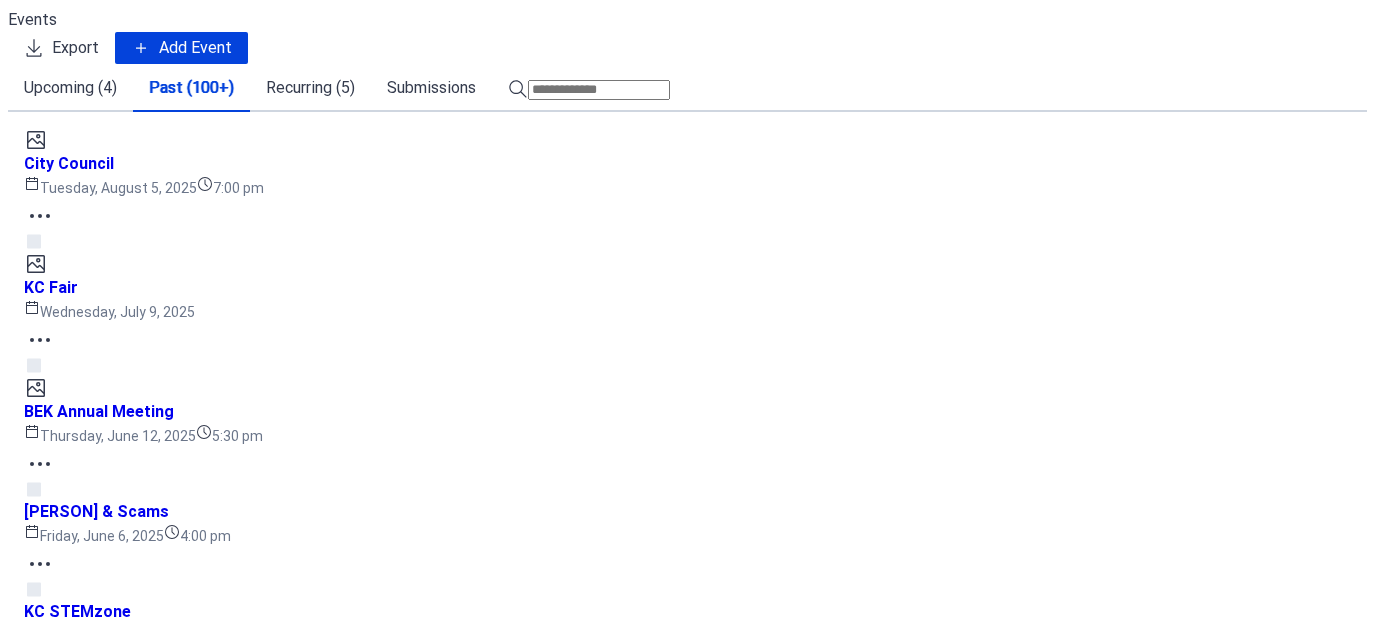 click 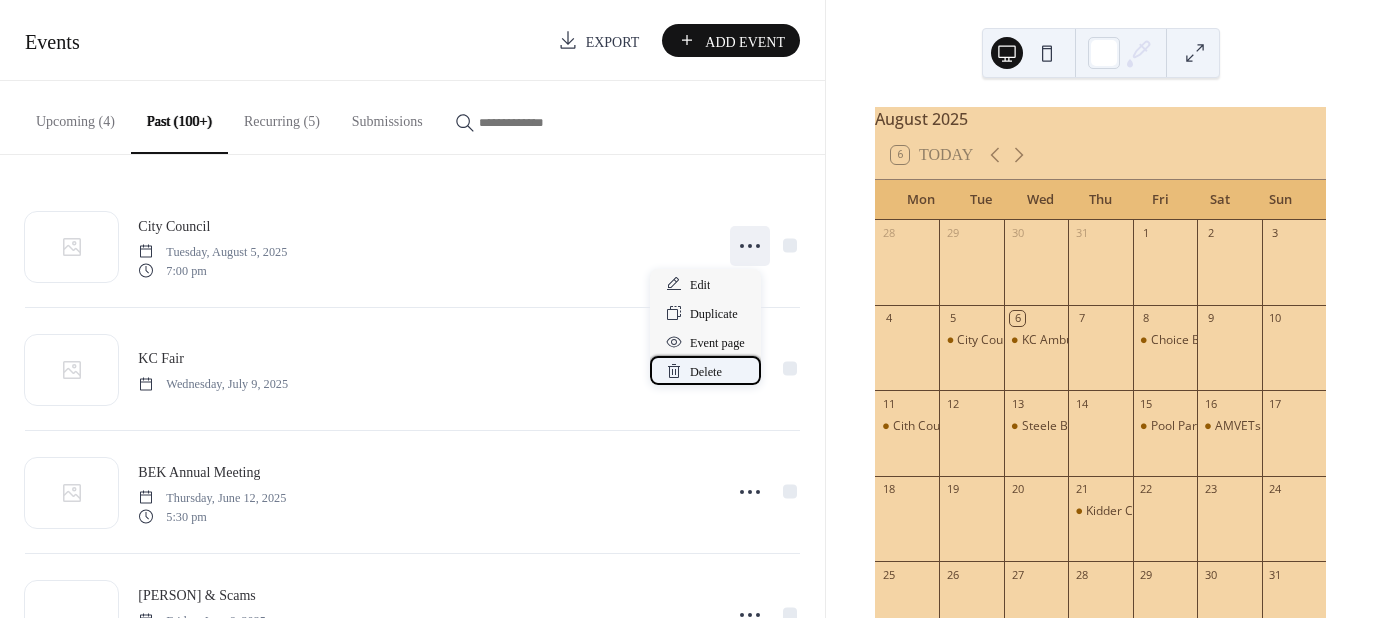 click on "Delete" at bounding box center (706, 372) 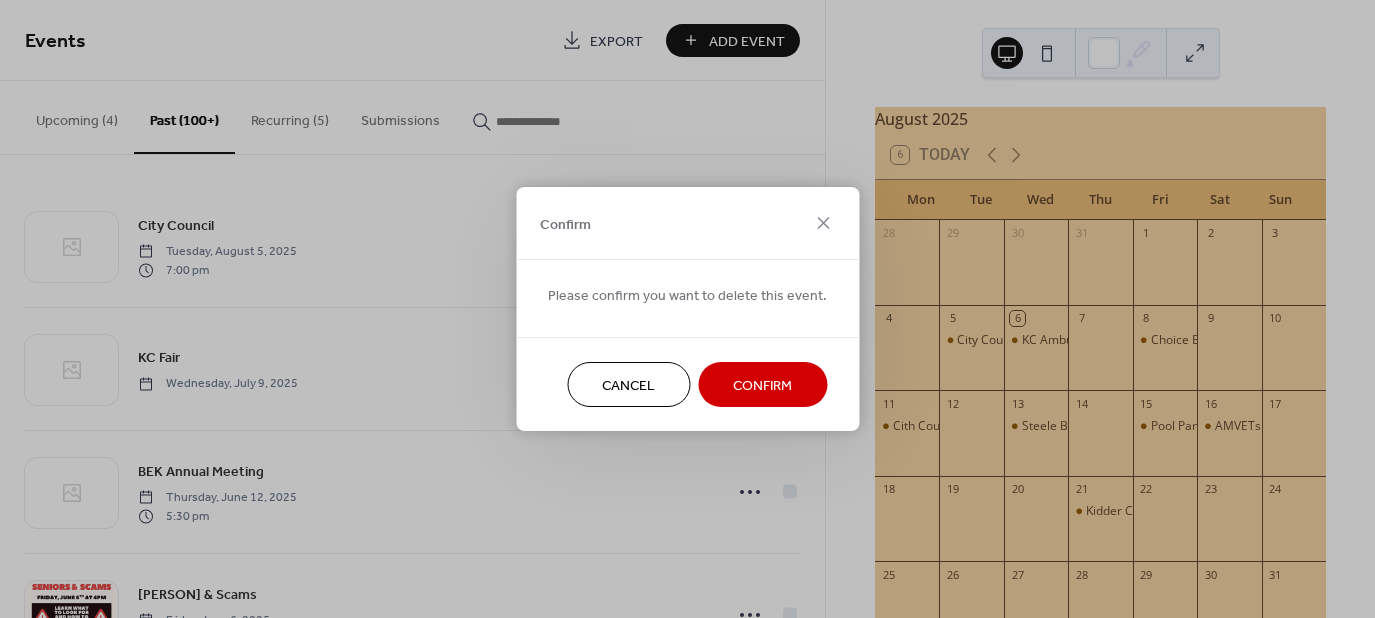 click on "Confirm" at bounding box center [762, 386] 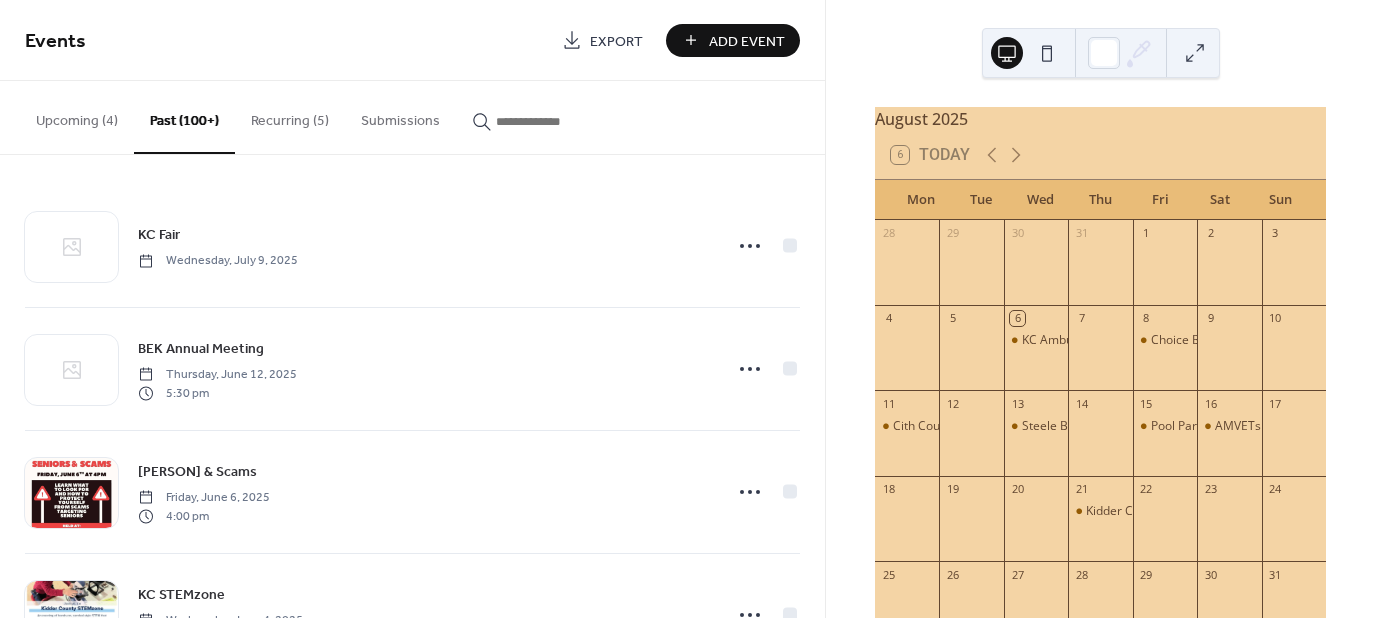 click on "Add Event" at bounding box center (747, 41) 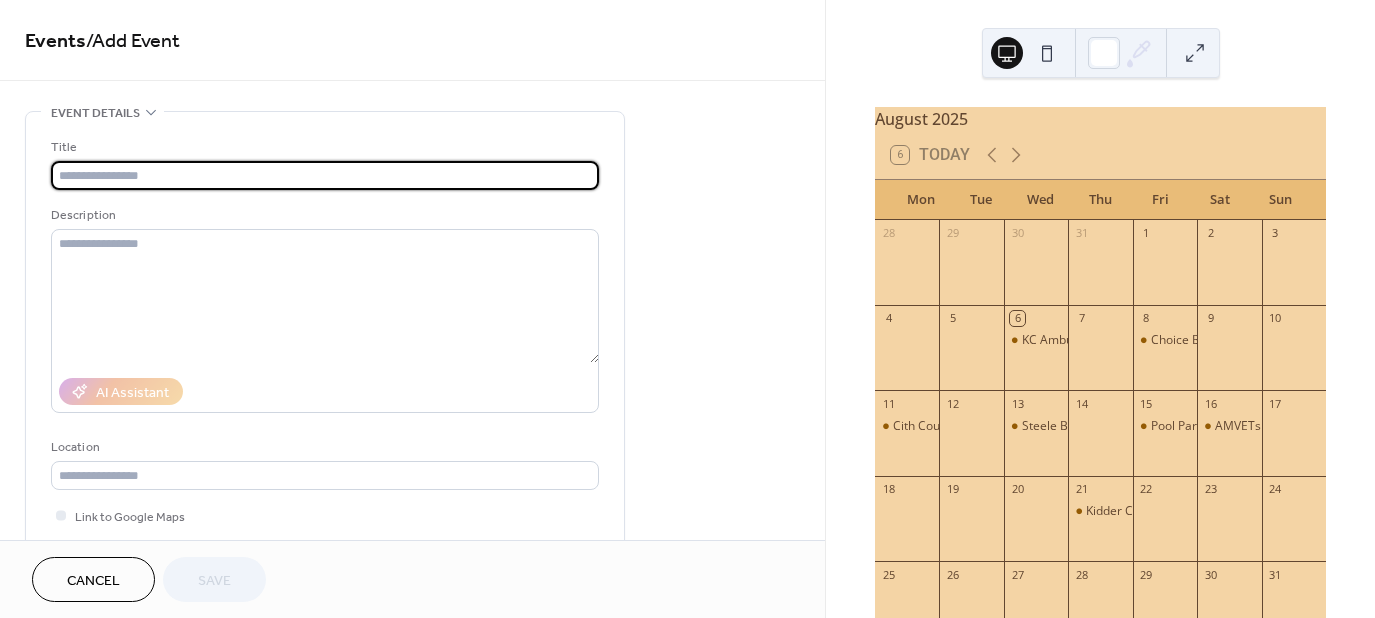 click at bounding box center (325, 175) 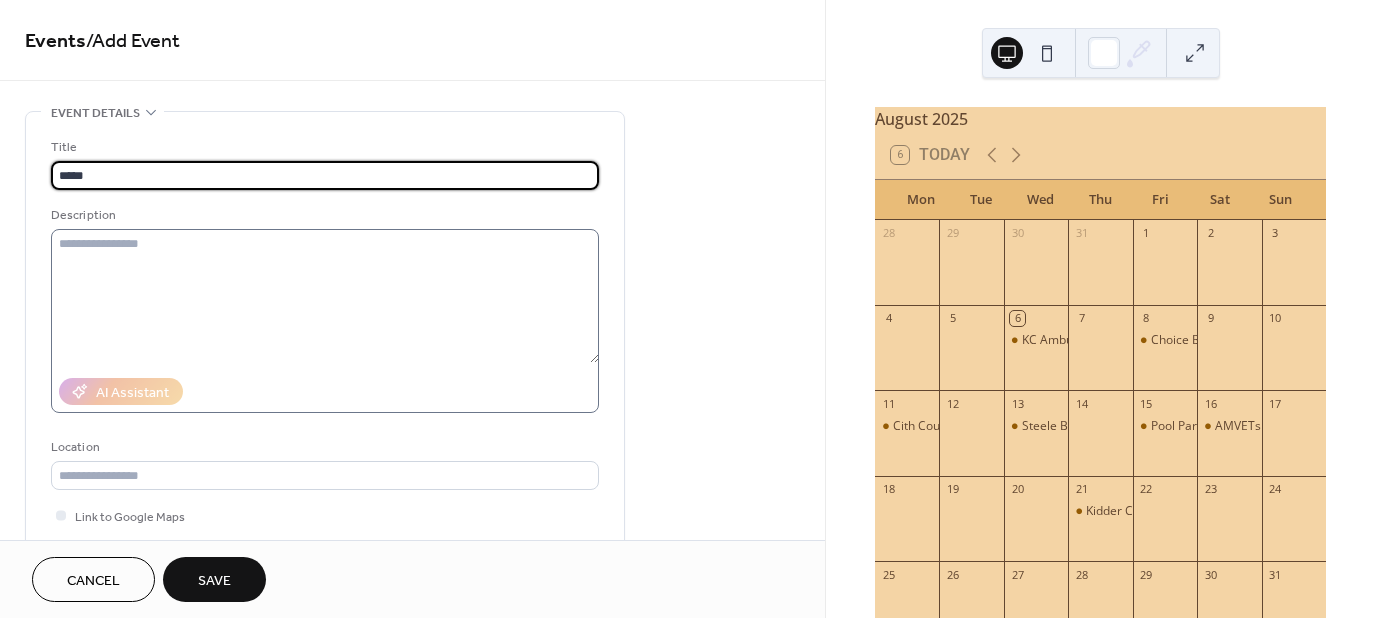 type on "**********" 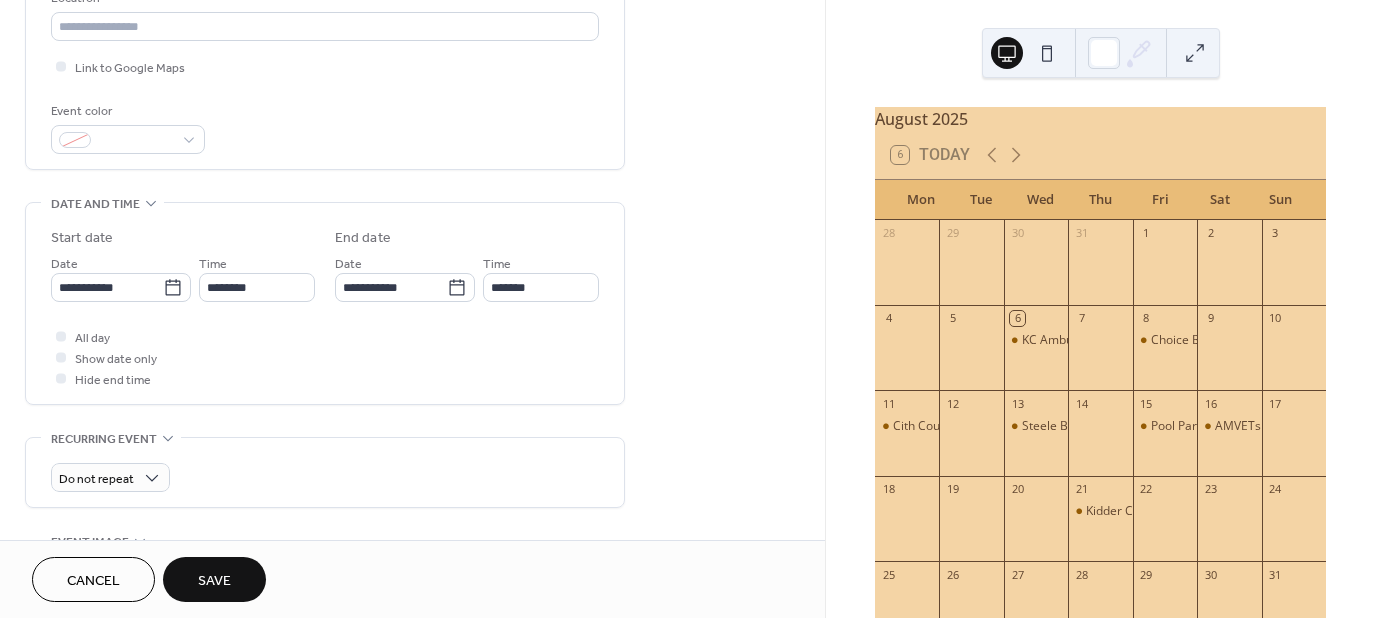 scroll, scrollTop: 503, scrollLeft: 0, axis: vertical 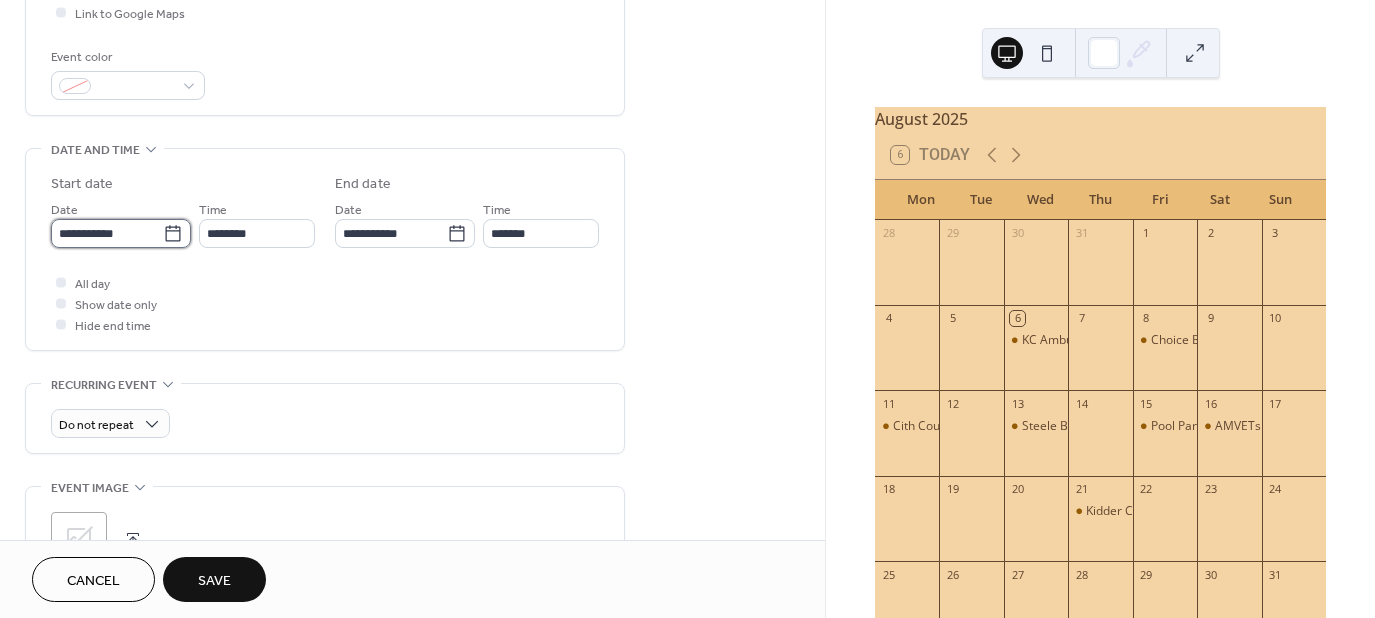 click on "**********" at bounding box center [107, 233] 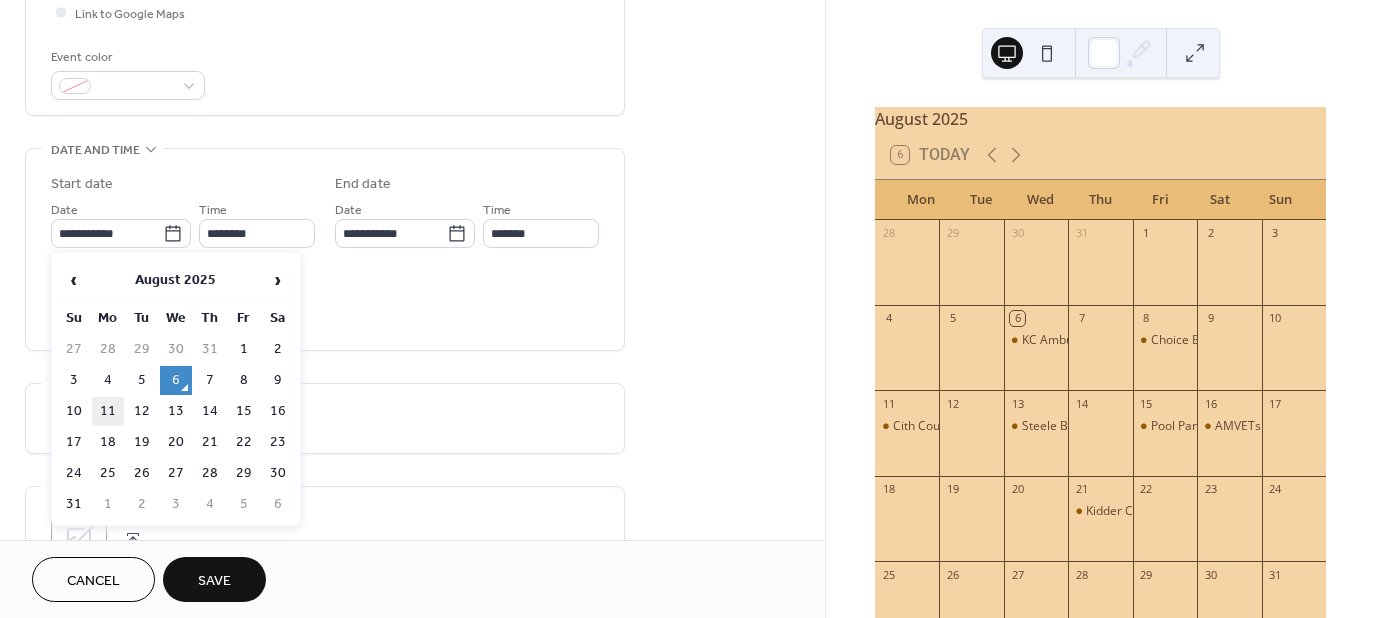 click on "11" at bounding box center (108, 411) 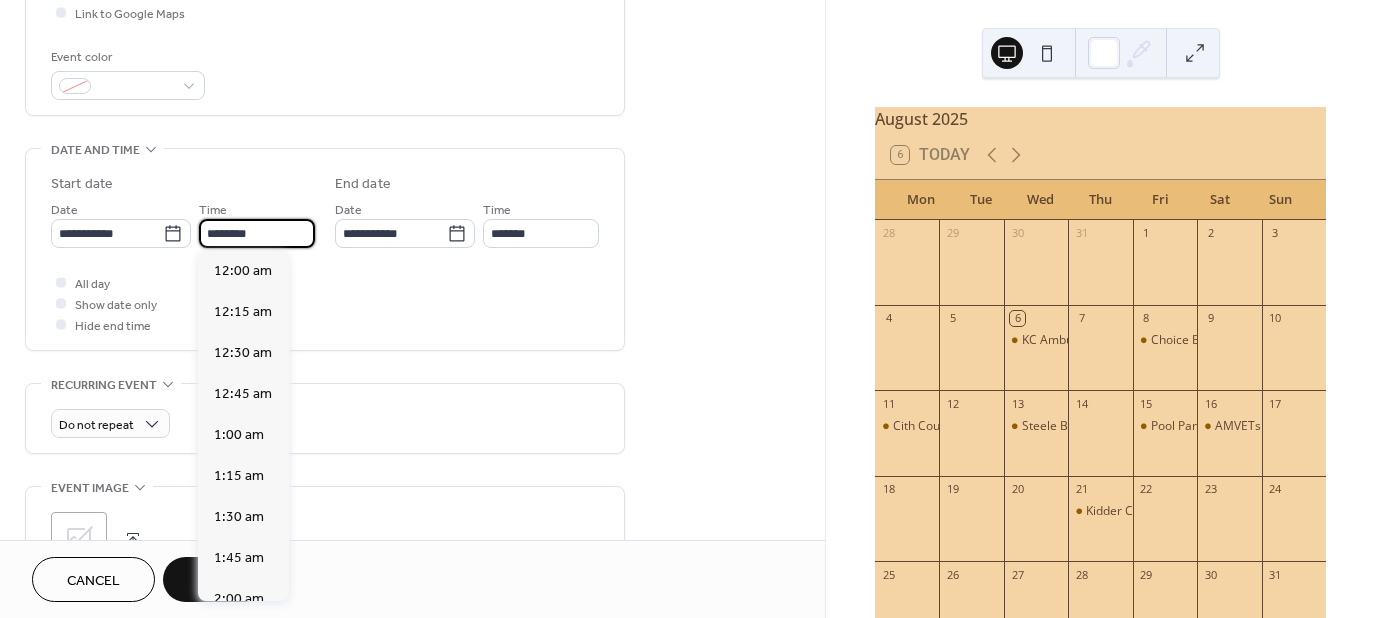 click on "********" at bounding box center (257, 233) 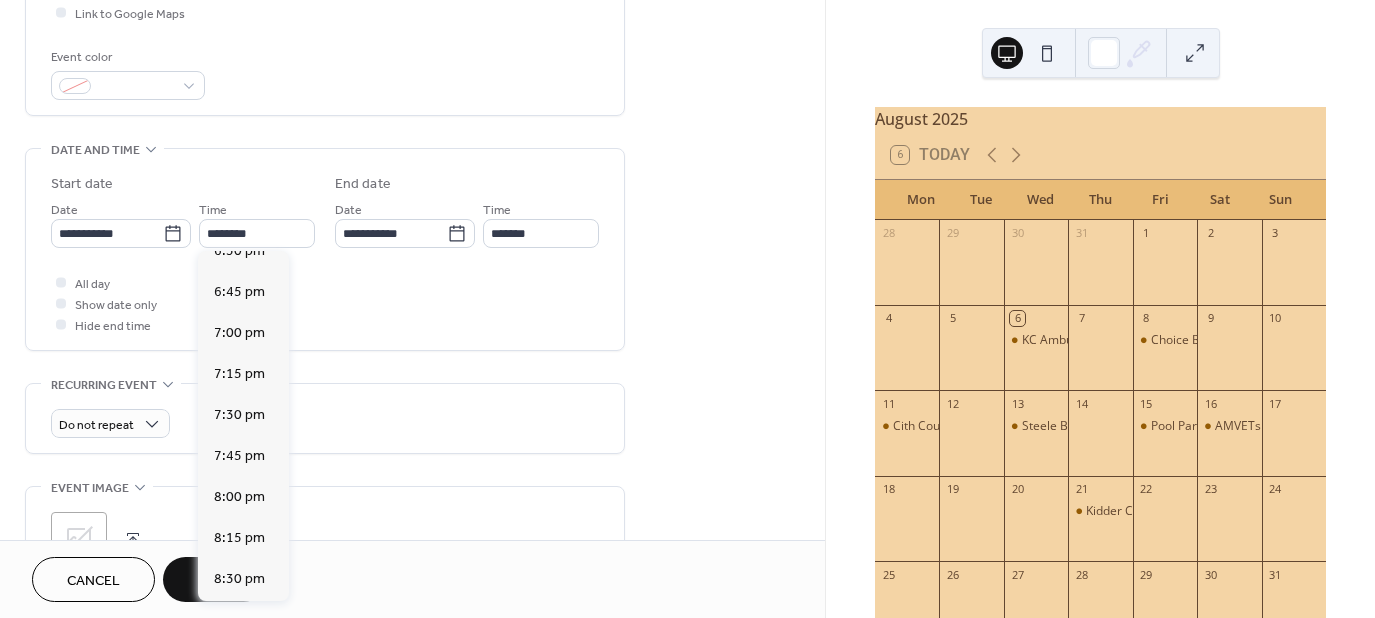 scroll, scrollTop: 3063, scrollLeft: 0, axis: vertical 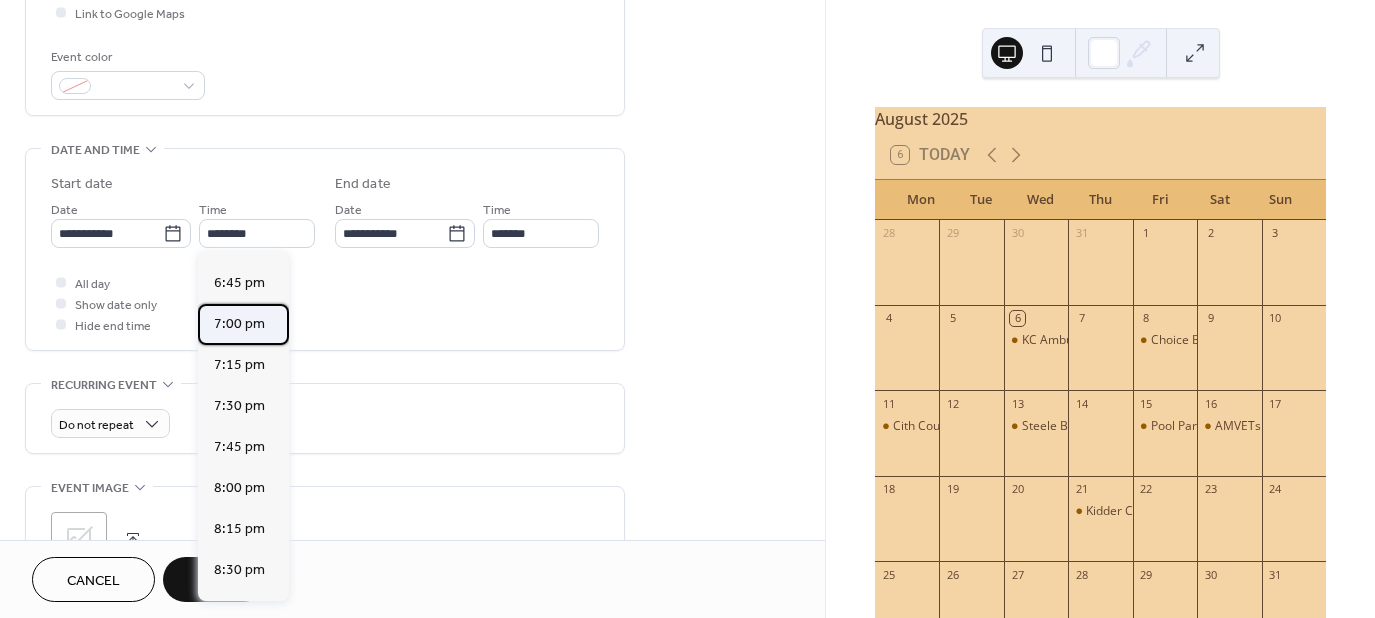 click on "7:00 pm" at bounding box center (239, 324) 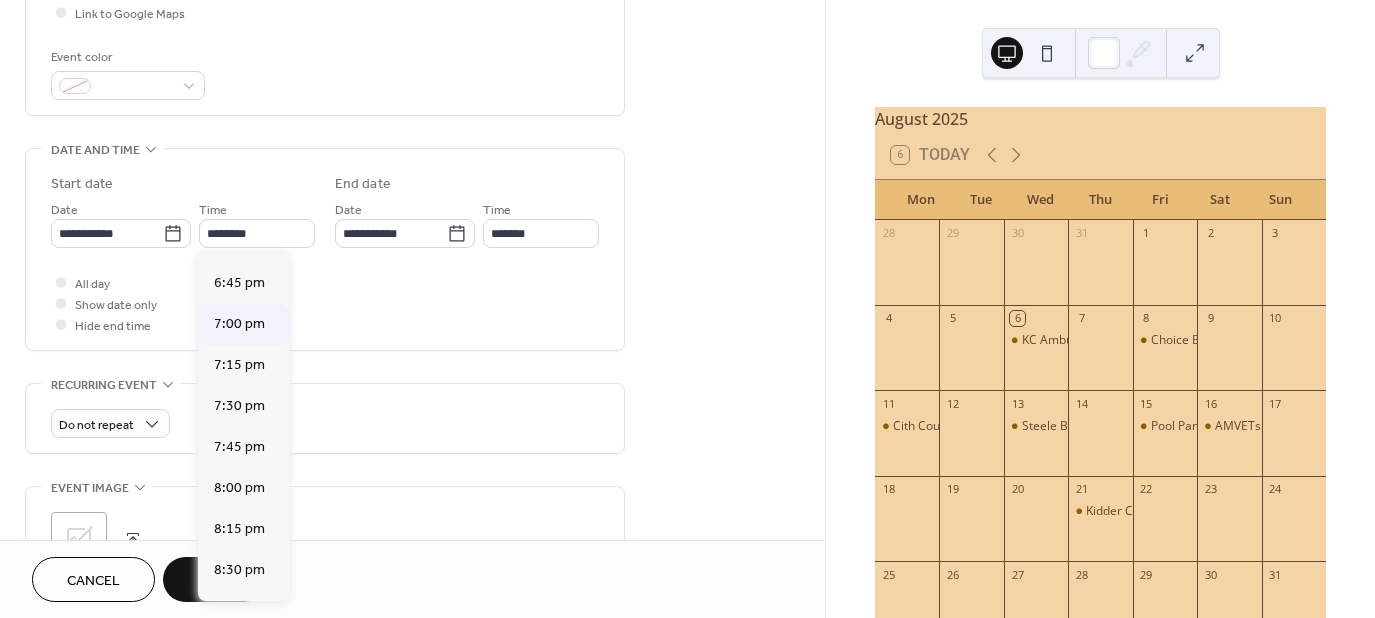 type on "*******" 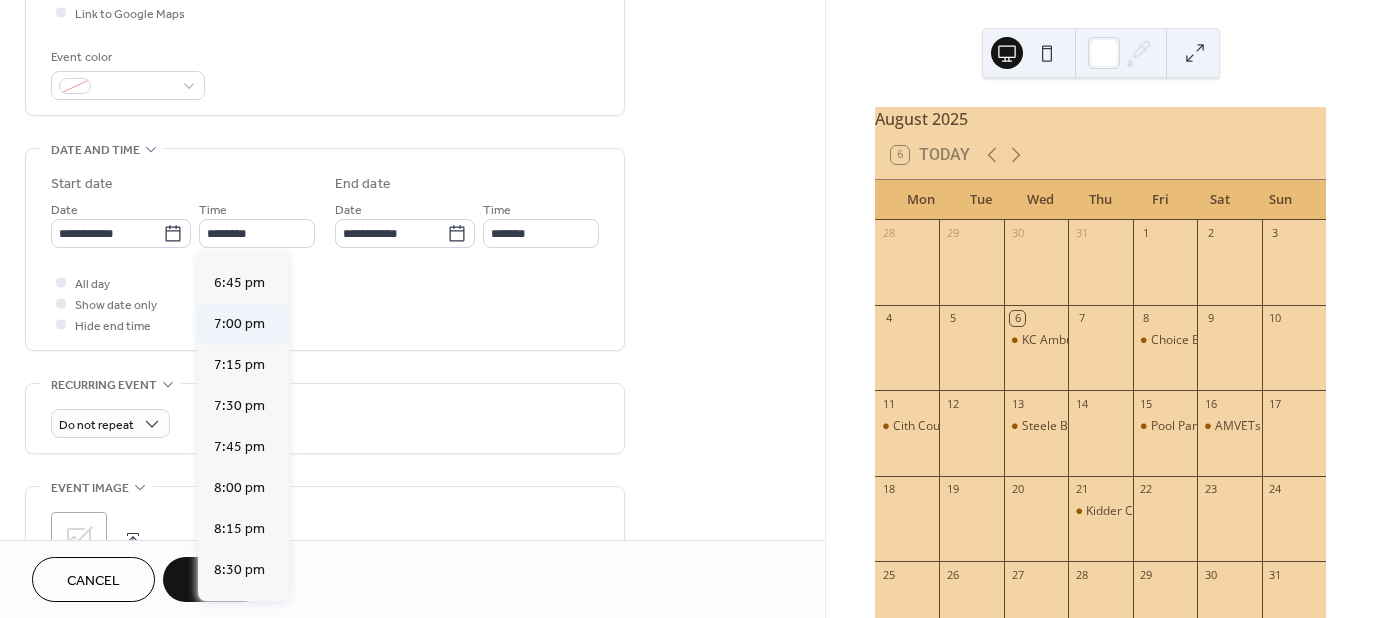 type on "*******" 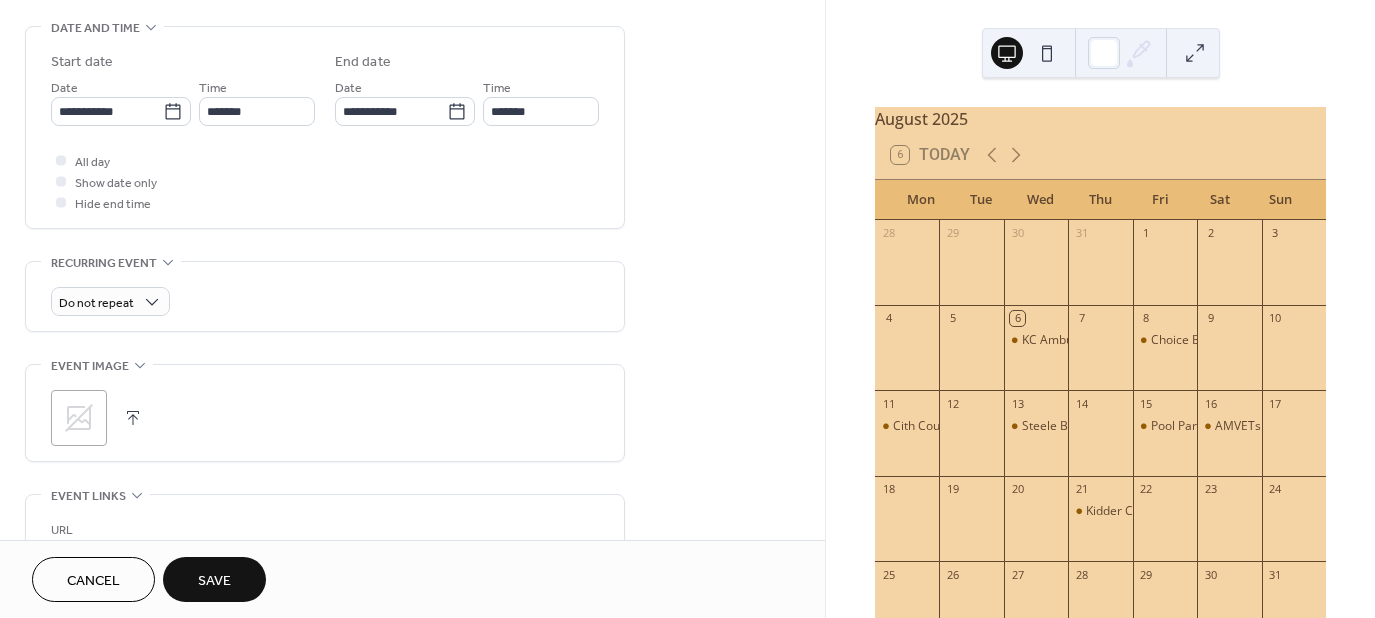 scroll, scrollTop: 656, scrollLeft: 0, axis: vertical 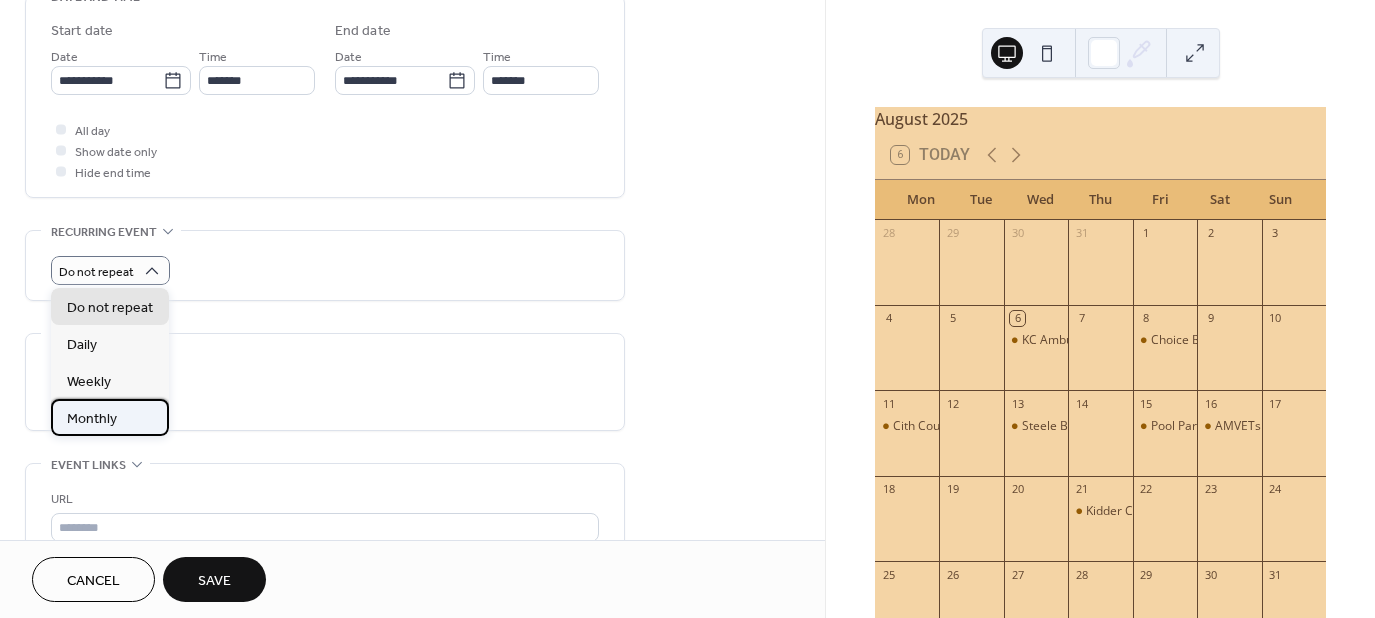 click on "Monthly" at bounding box center (110, 417) 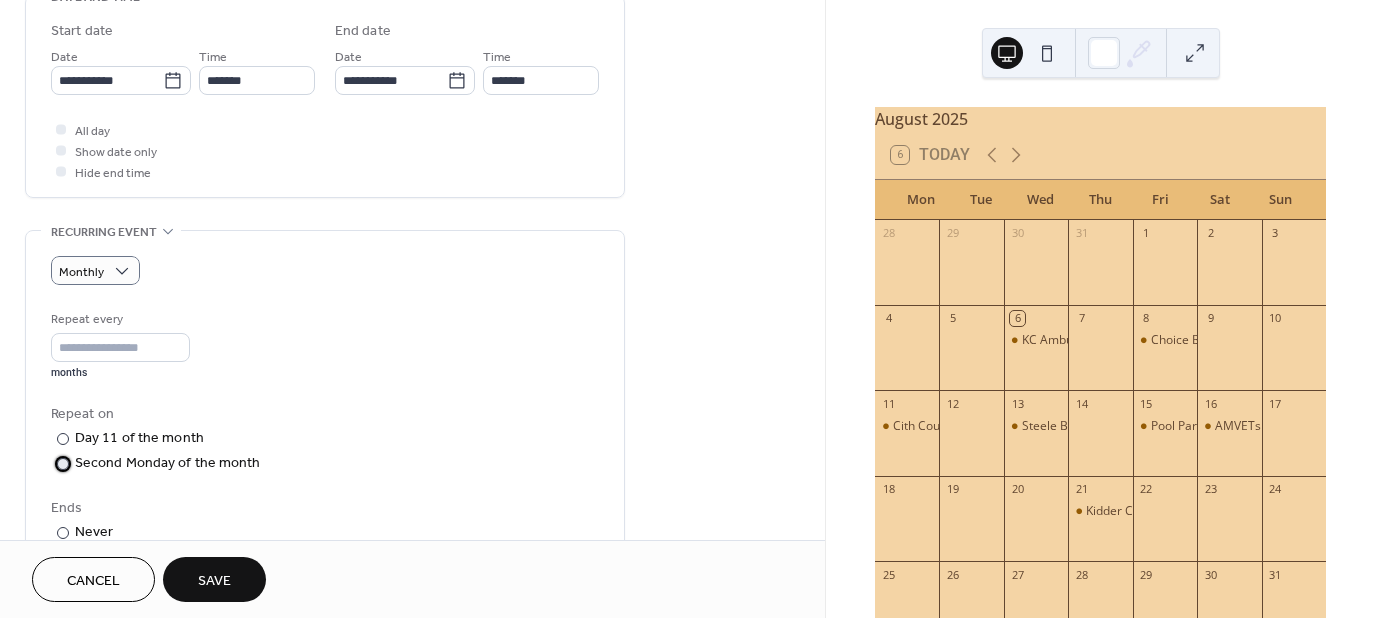 click at bounding box center [63, 464] 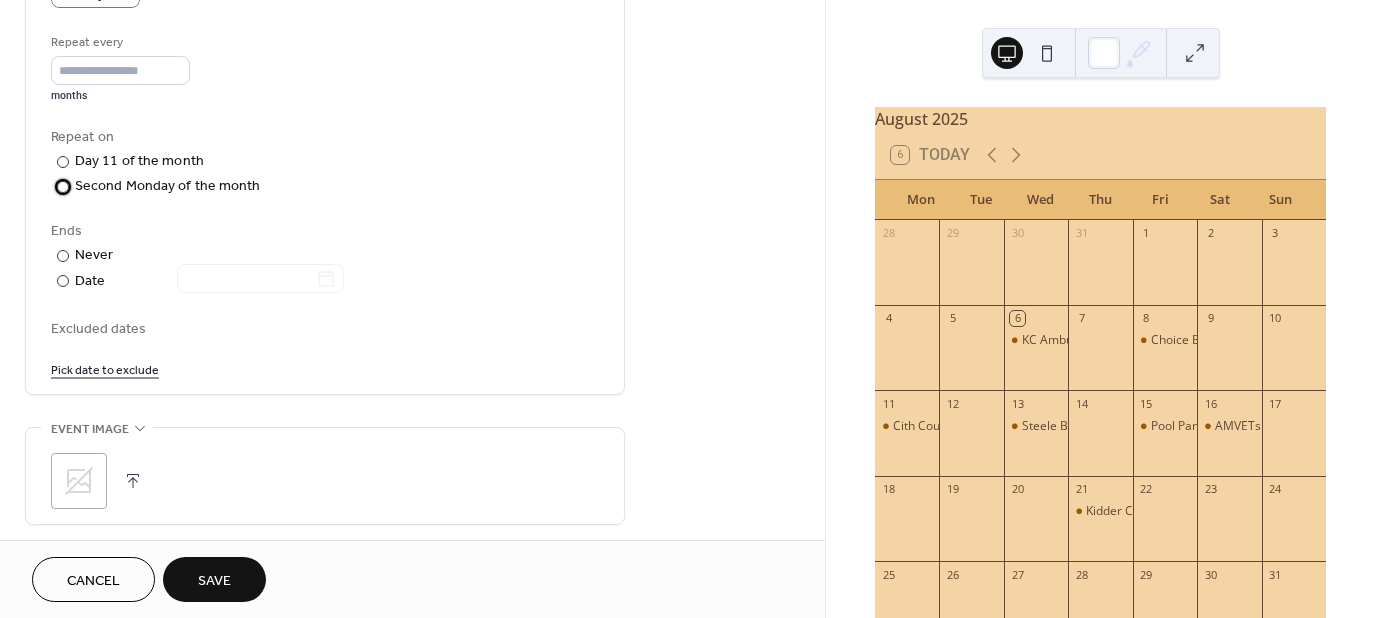 scroll, scrollTop: 1008, scrollLeft: 0, axis: vertical 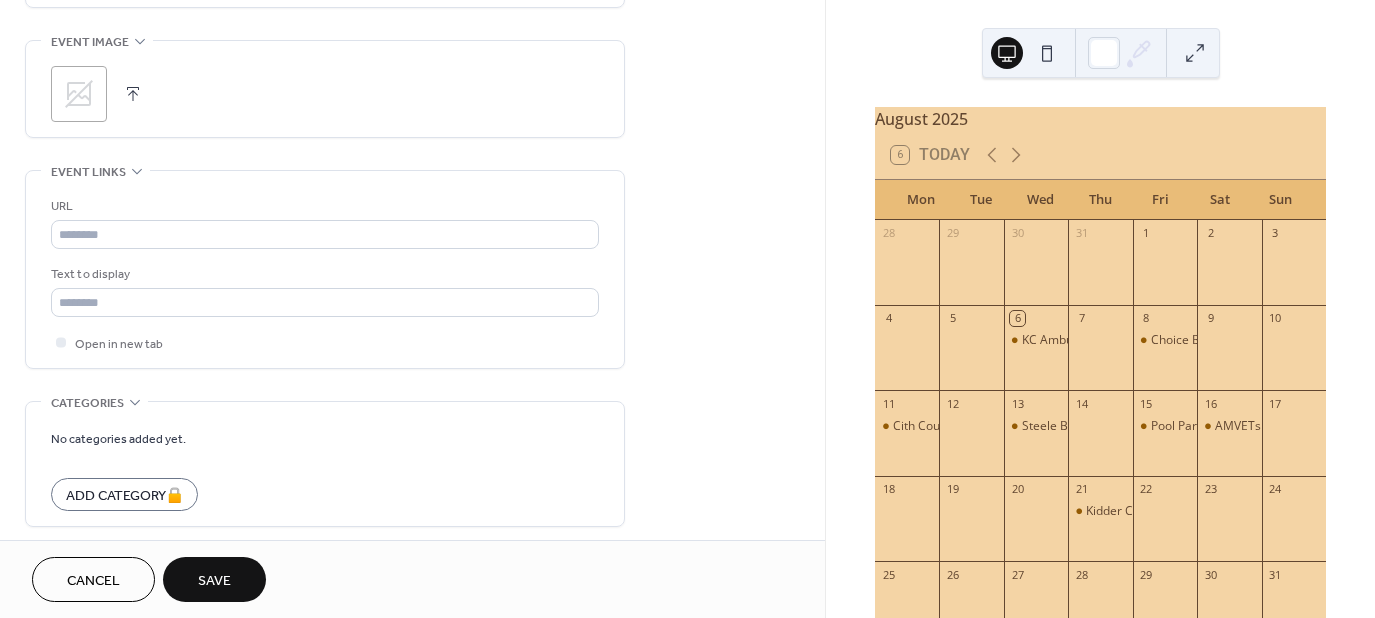 click on "Save" at bounding box center (214, 579) 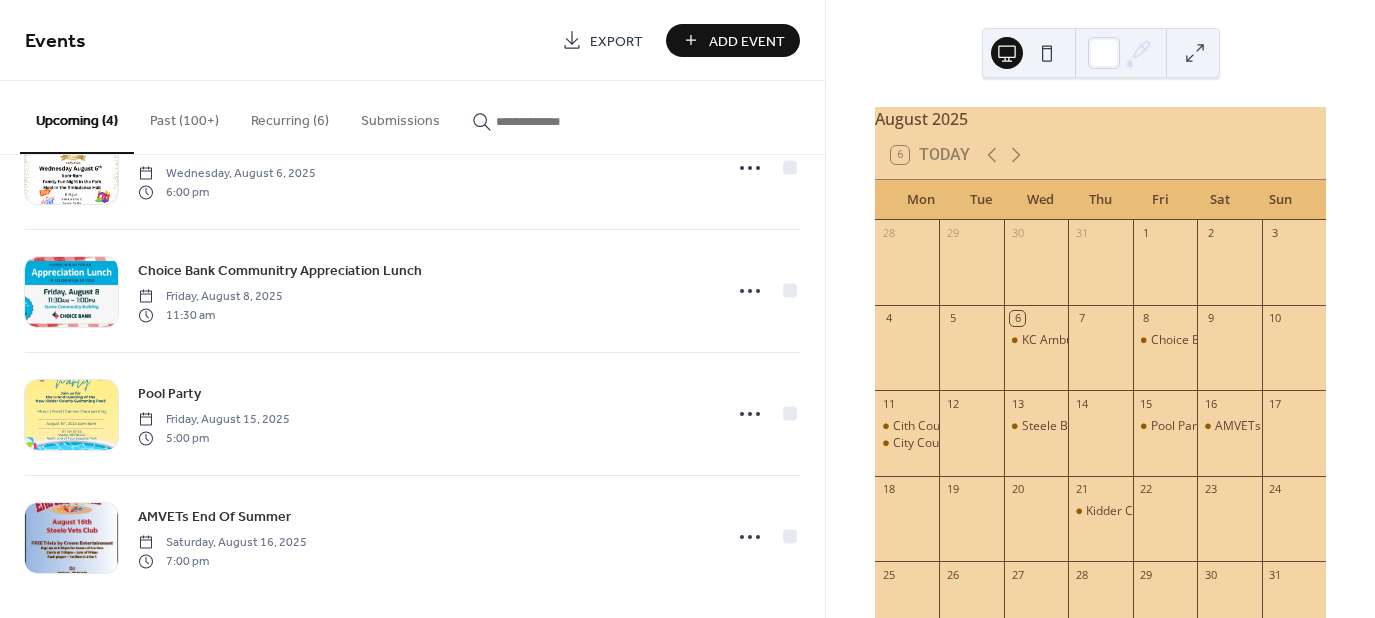 scroll, scrollTop: 86, scrollLeft: 0, axis: vertical 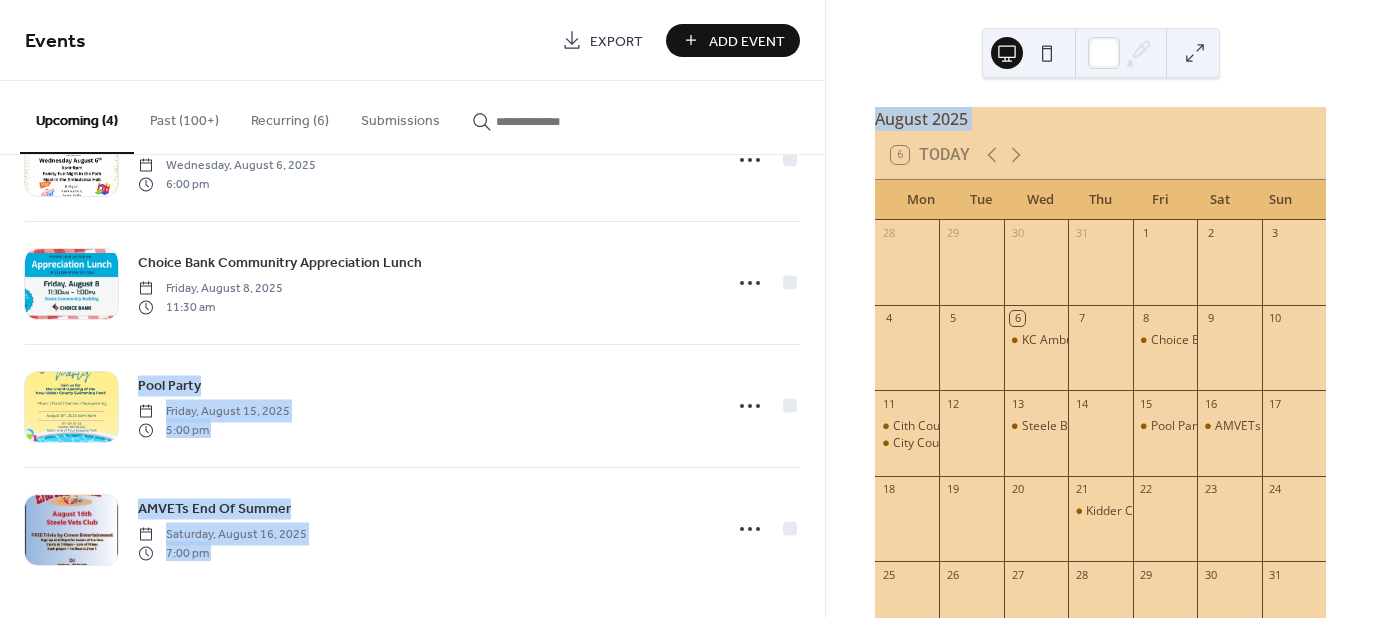 drag, startPoint x: 818, startPoint y: 240, endPoint x: 830, endPoint y: 149, distance: 91.787796 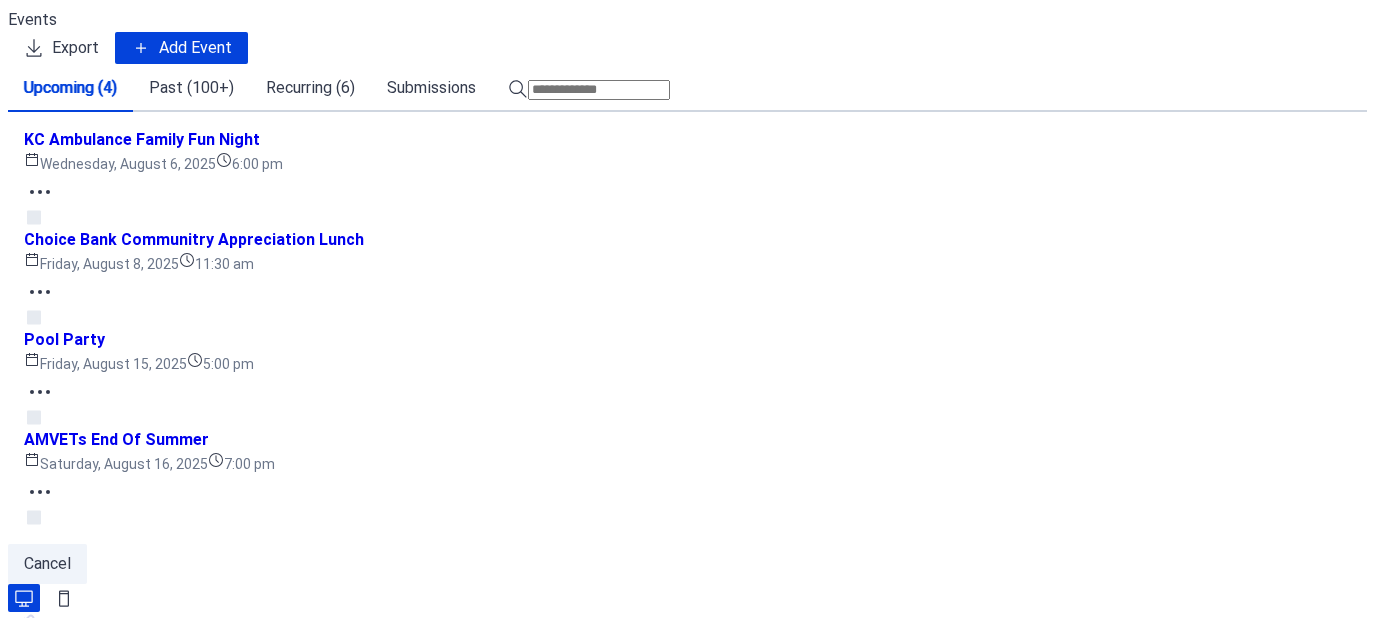 scroll, scrollTop: 0, scrollLeft: 0, axis: both 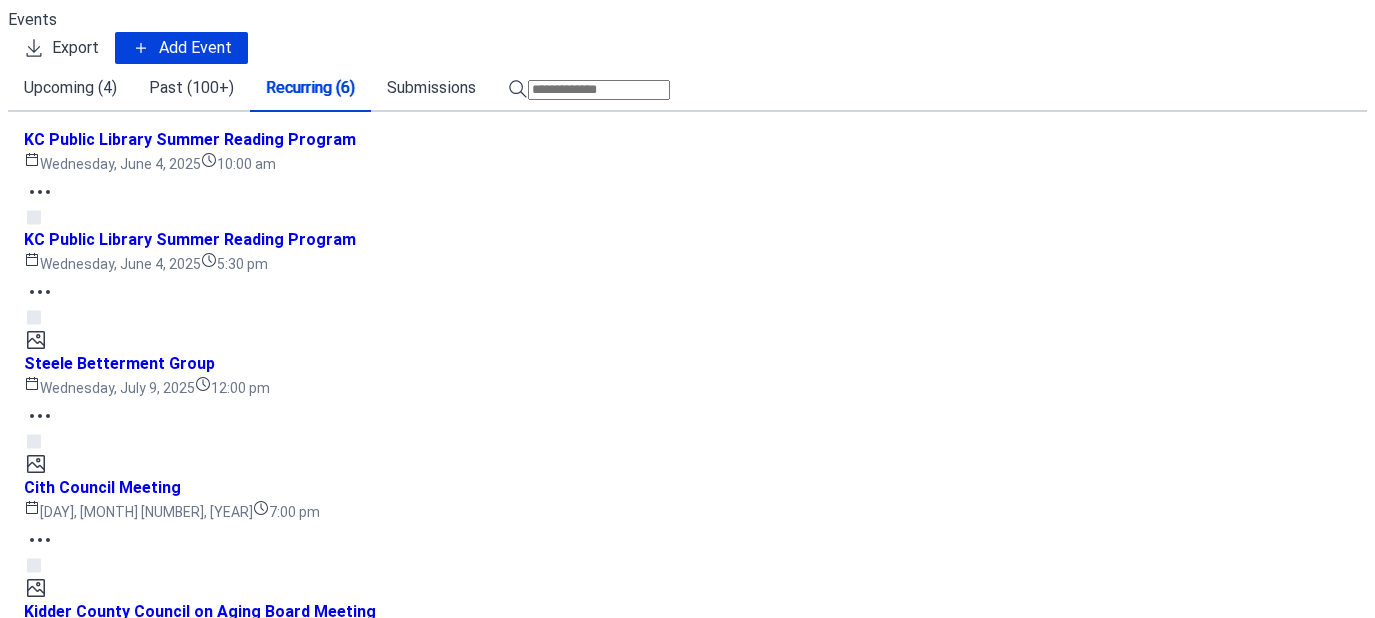 click 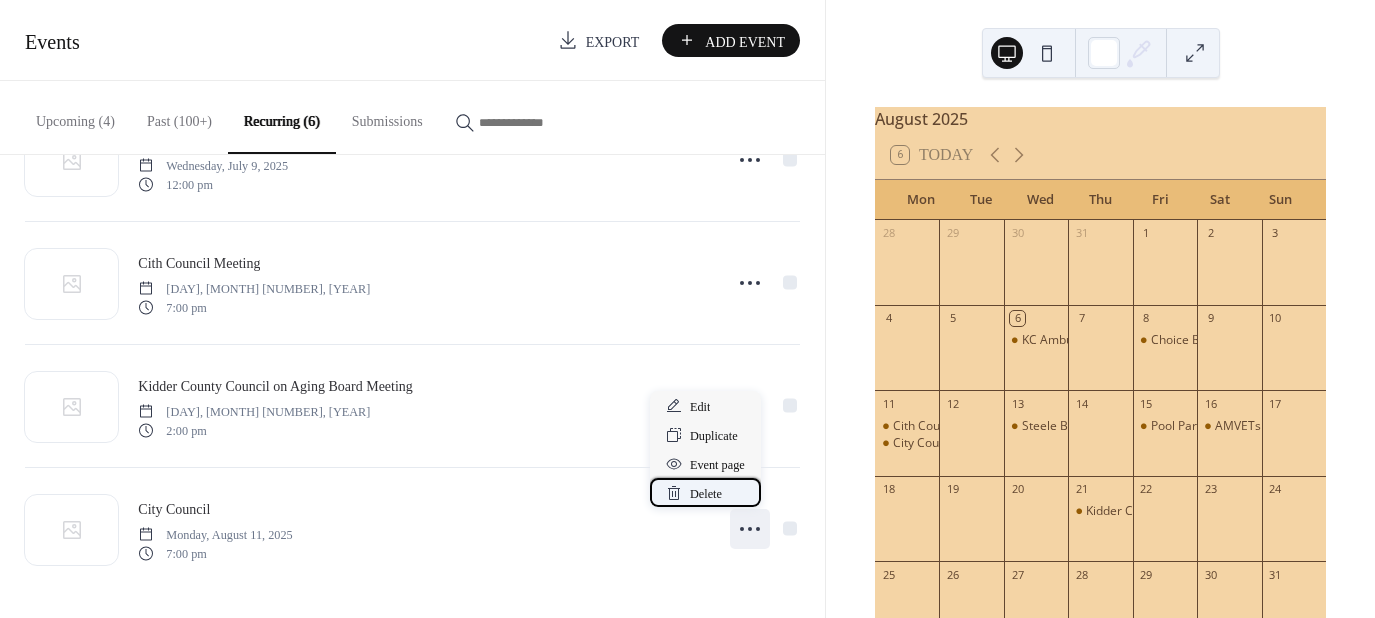 click on "Delete" at bounding box center [706, 494] 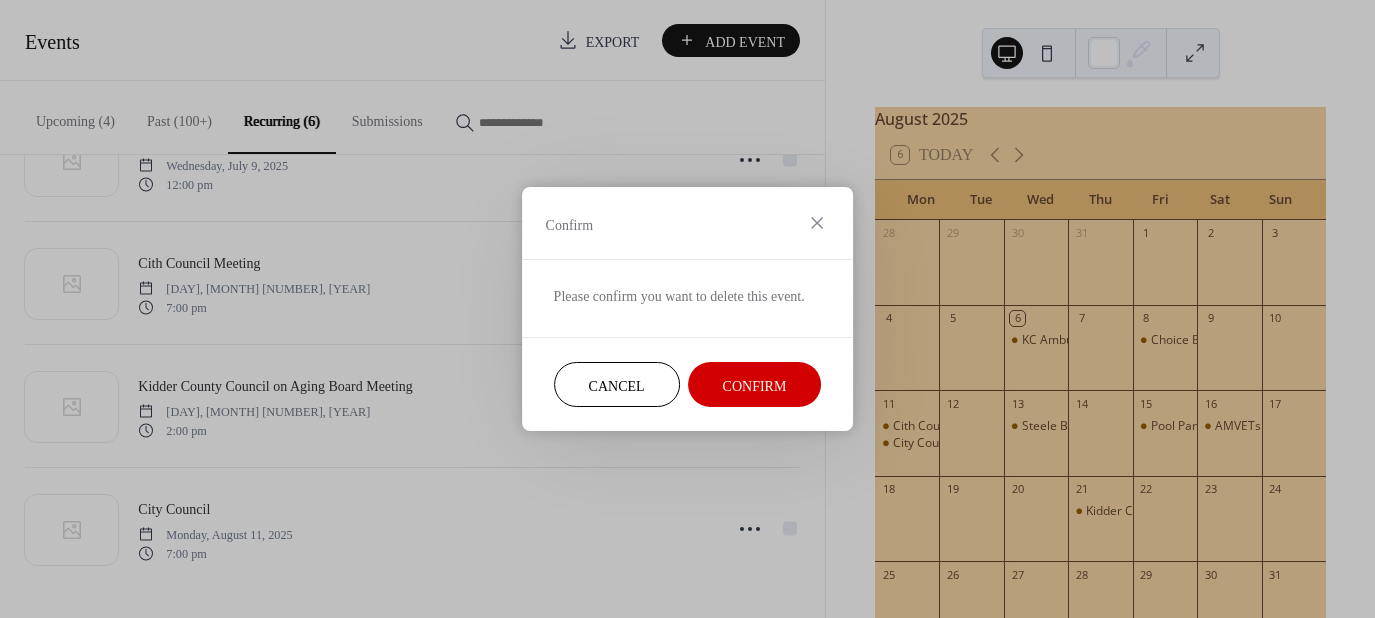 click on "Confirm" at bounding box center (755, 386) 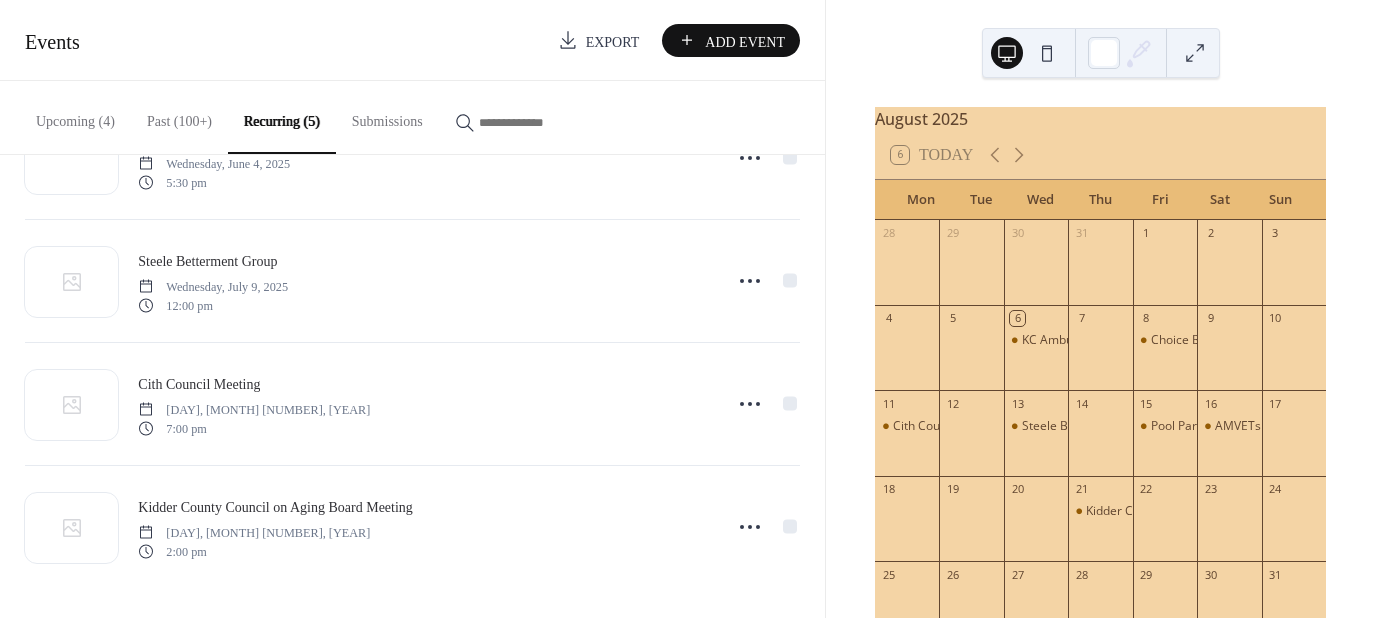 scroll, scrollTop: 209, scrollLeft: 0, axis: vertical 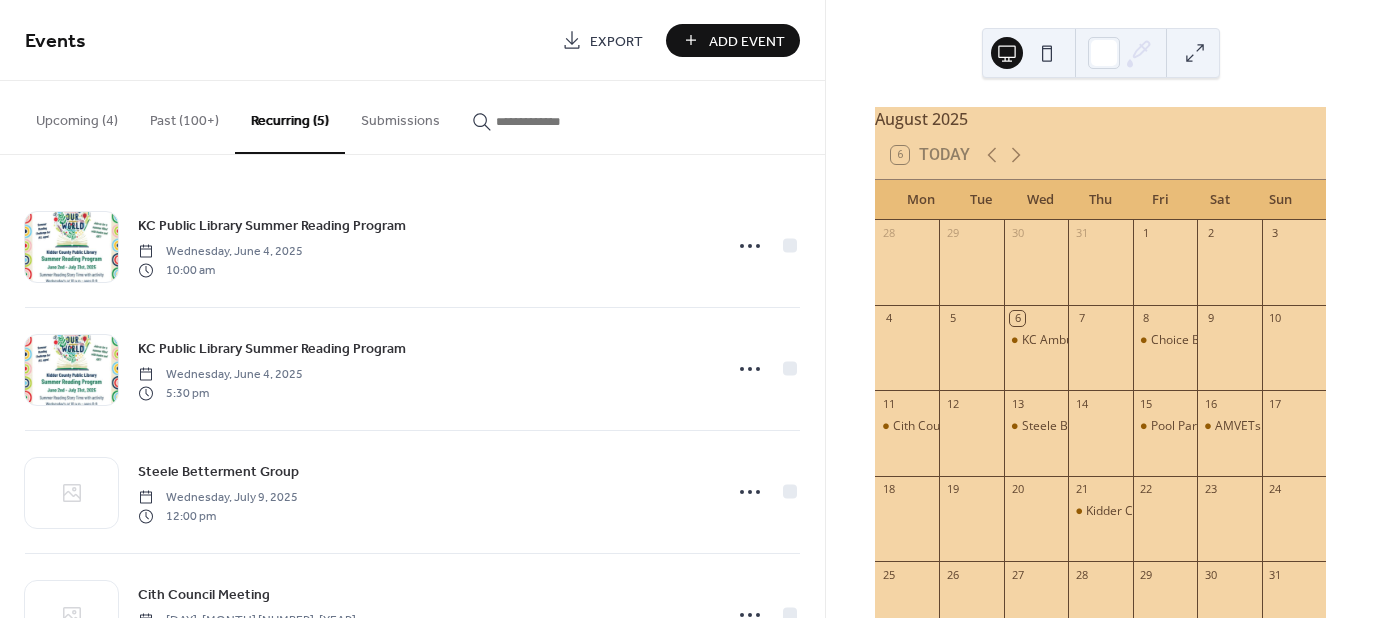 click on "Upcoming (4)" at bounding box center (77, 116) 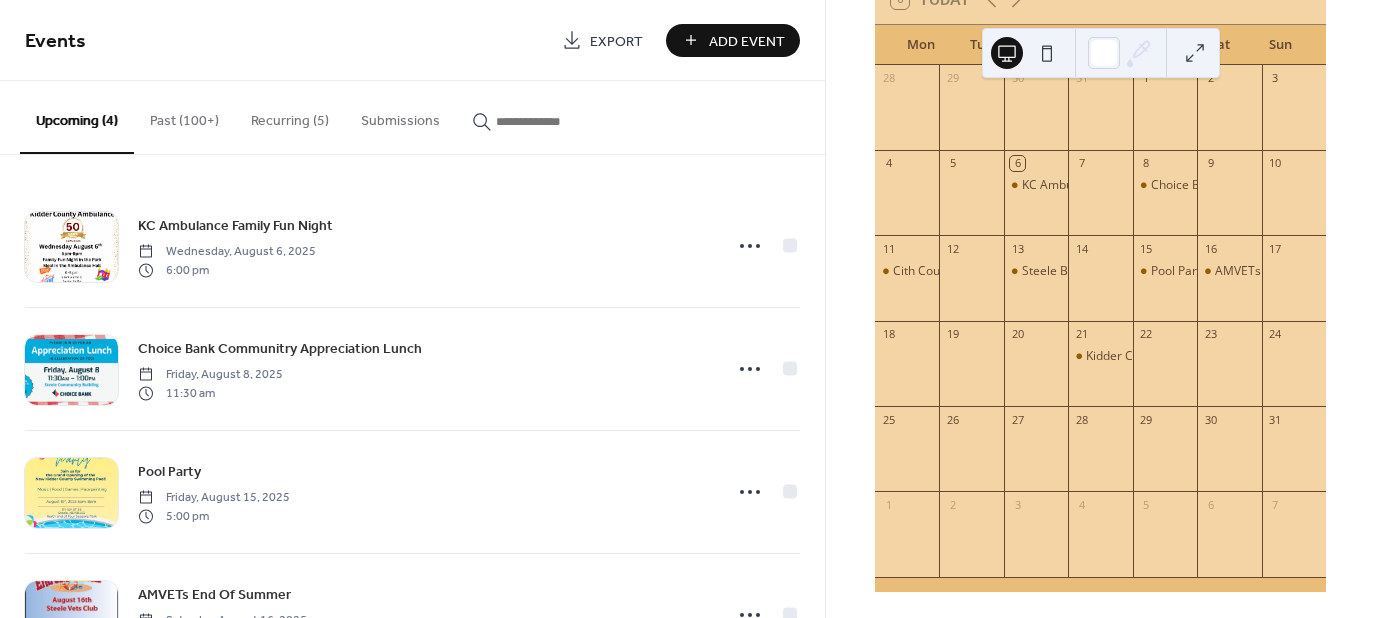 scroll, scrollTop: 172, scrollLeft: 0, axis: vertical 